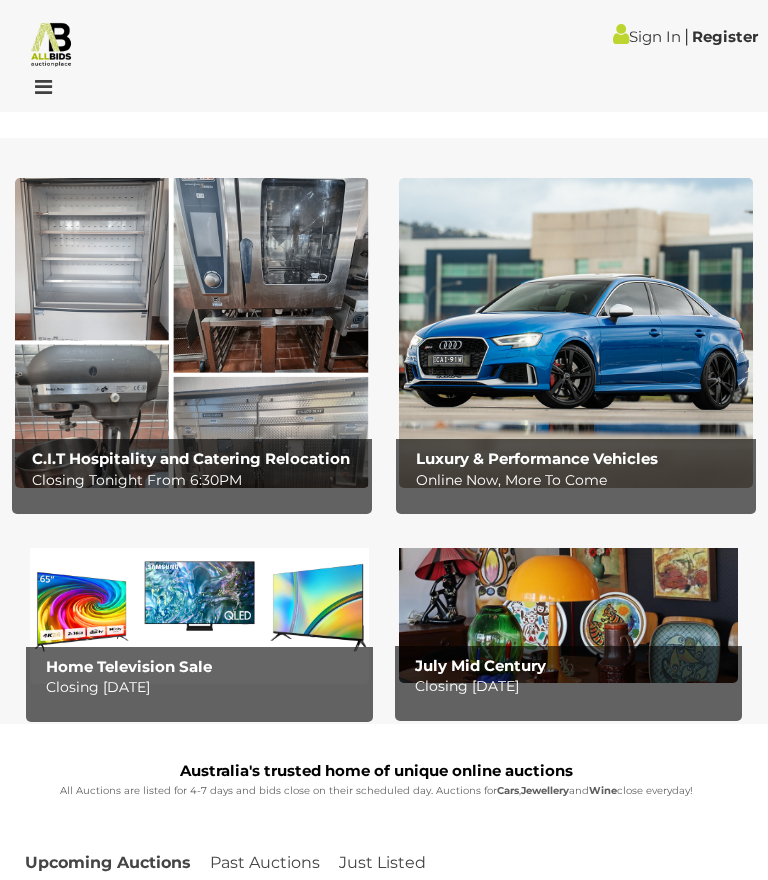 scroll, scrollTop: 0, scrollLeft: 0, axis: both 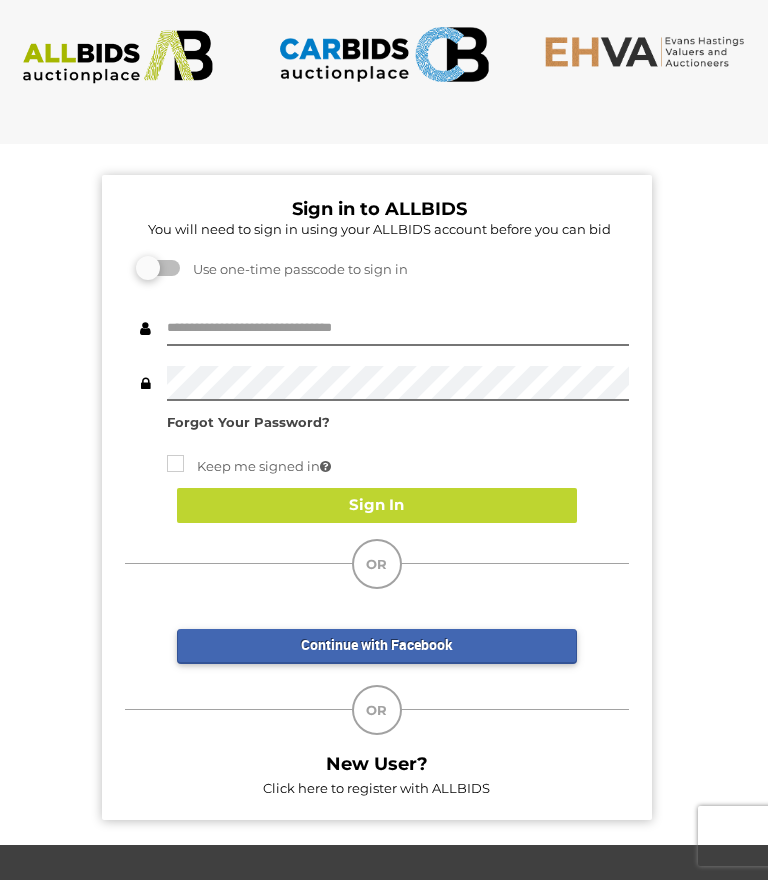 click on "Sign in to ALLBIDS
You will need to sign in using your ALLBIDS account before you can bid
Unfortunately we are unable to process your request at this moment.  Please refresh the page and try again later or  contact us  for assistance.
Use one-time passcode to sign in" at bounding box center (376, 487) 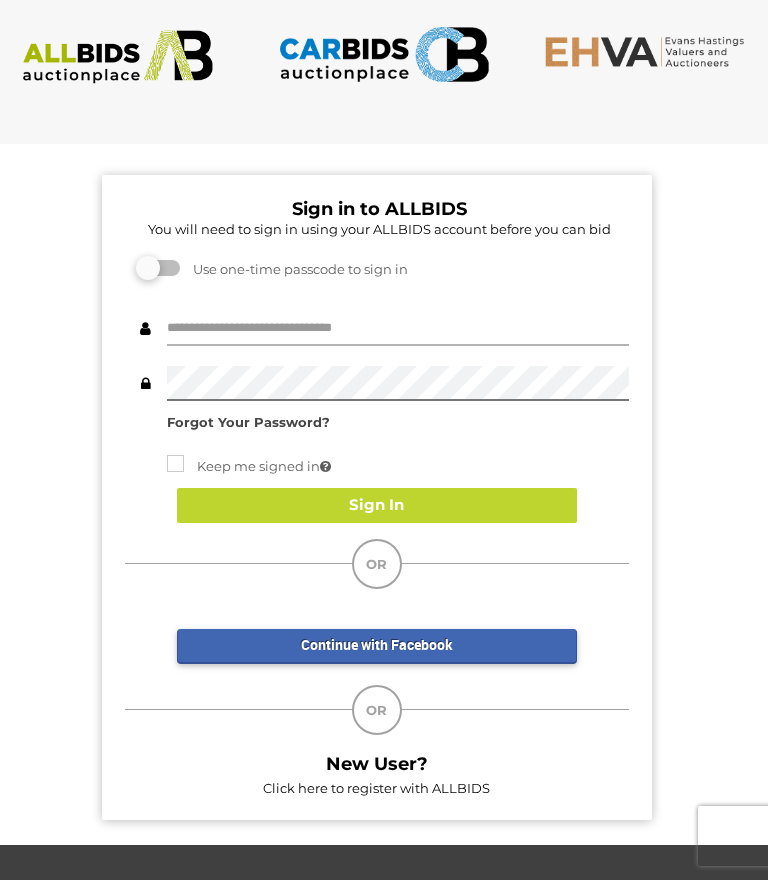 click at bounding box center [398, 328] 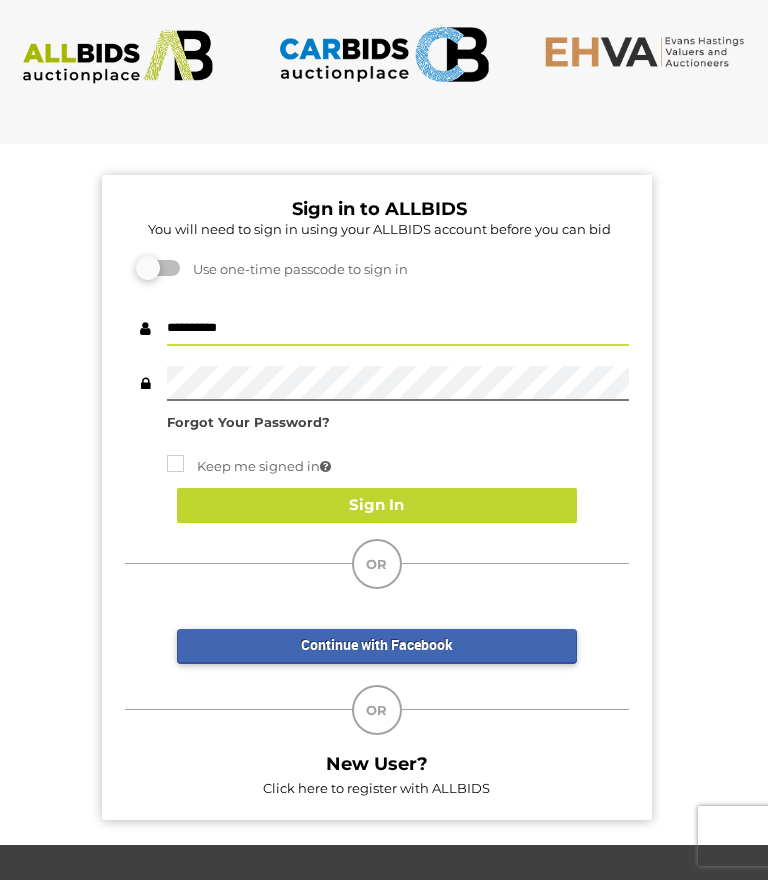 type on "**********" 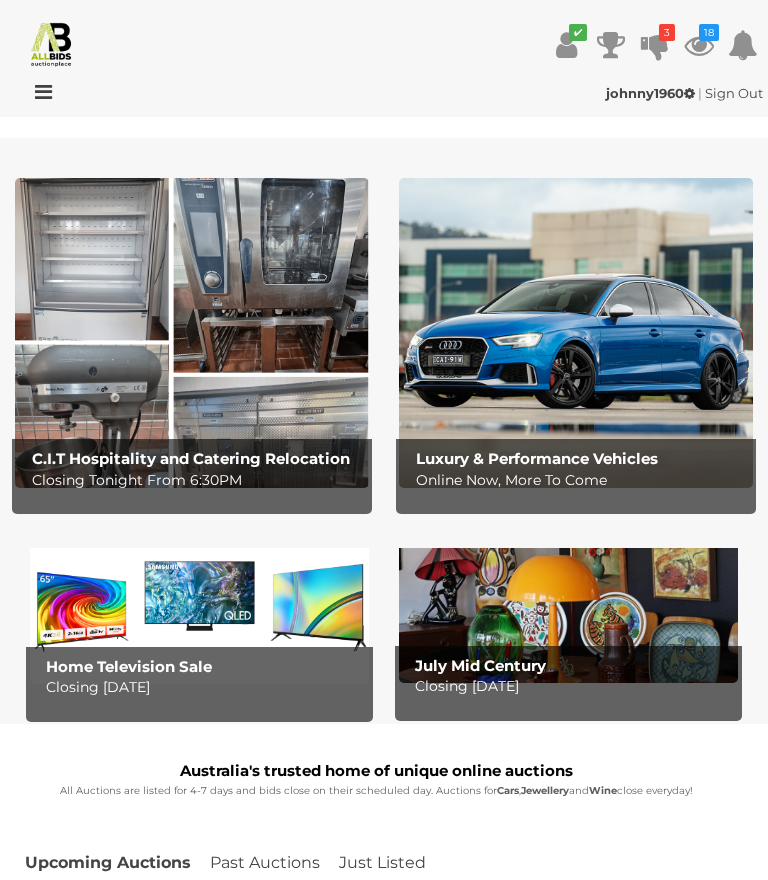 scroll, scrollTop: 0, scrollLeft: 0, axis: both 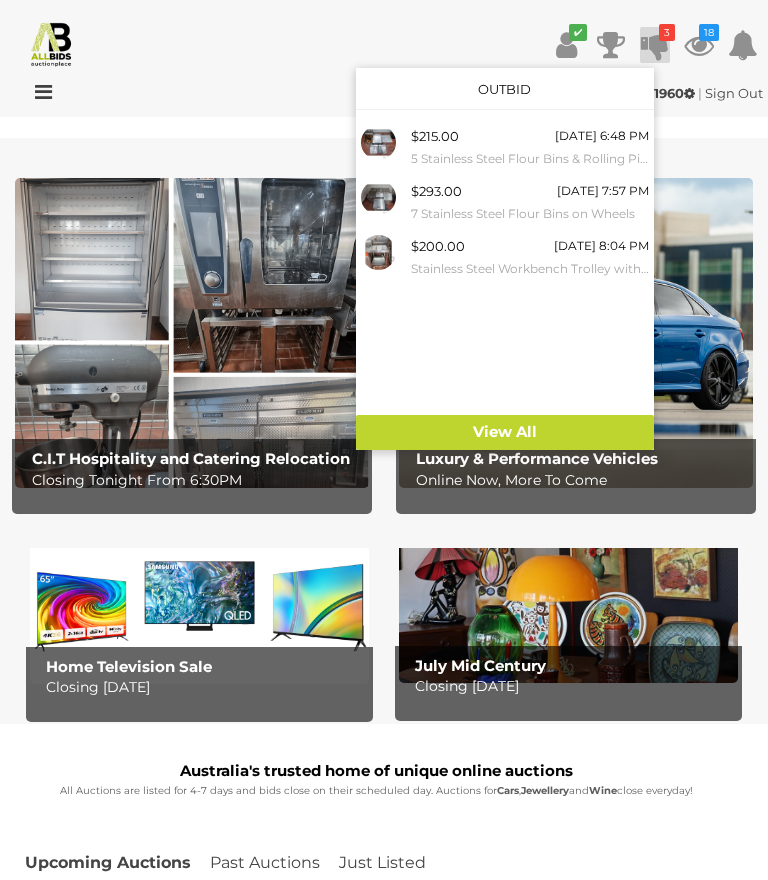 click on "5 Stainless Steel Flour Bins & Rolling Pins ETC" at bounding box center [530, 159] 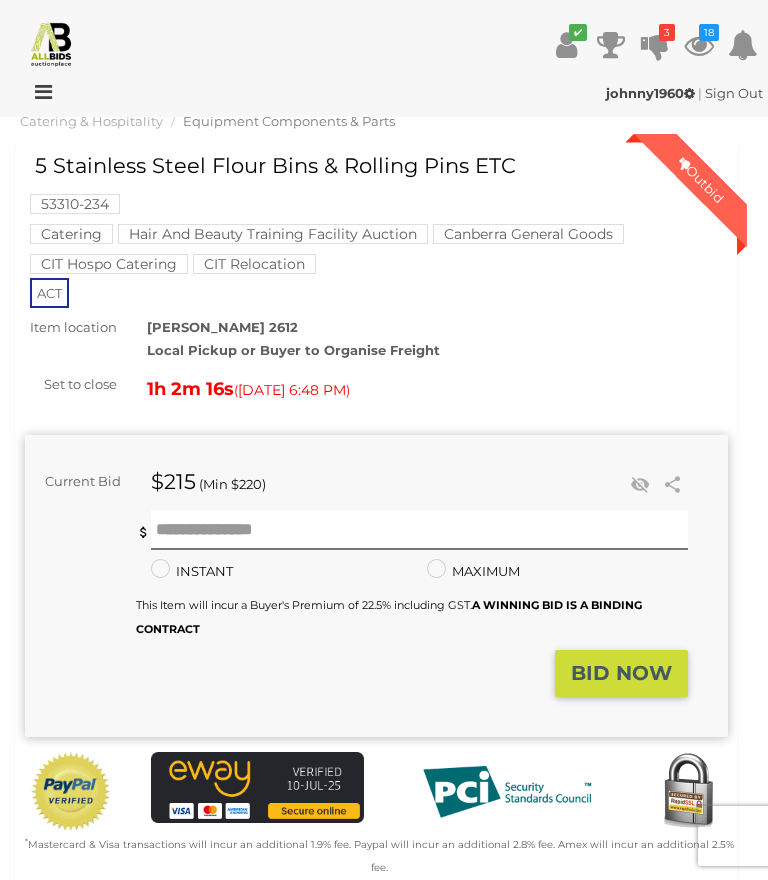 scroll, scrollTop: 0, scrollLeft: 0, axis: both 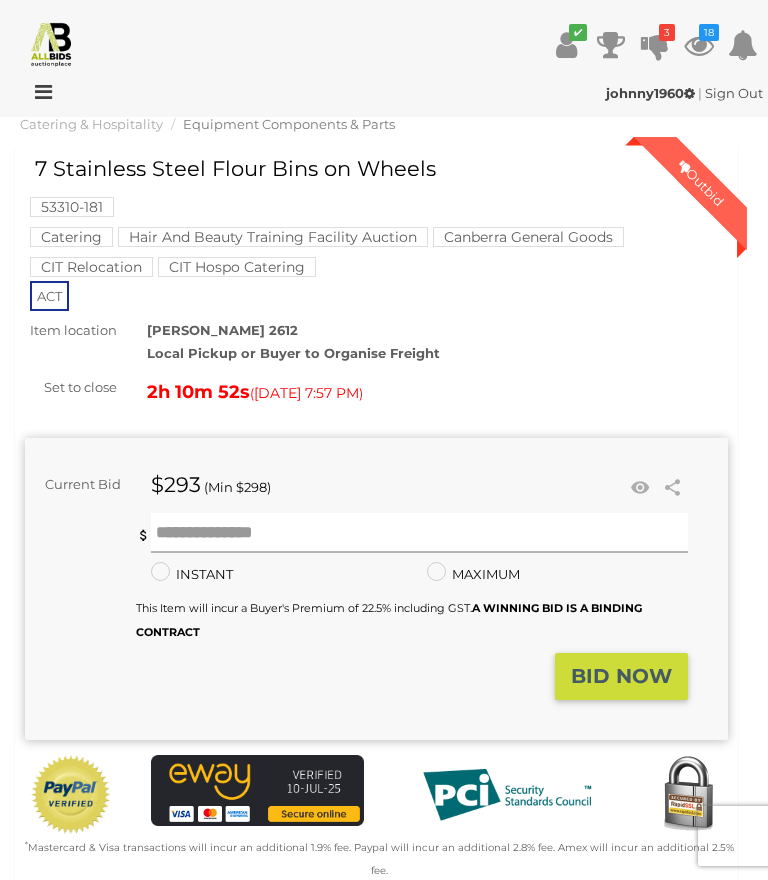 click at bounding box center (420, 533) 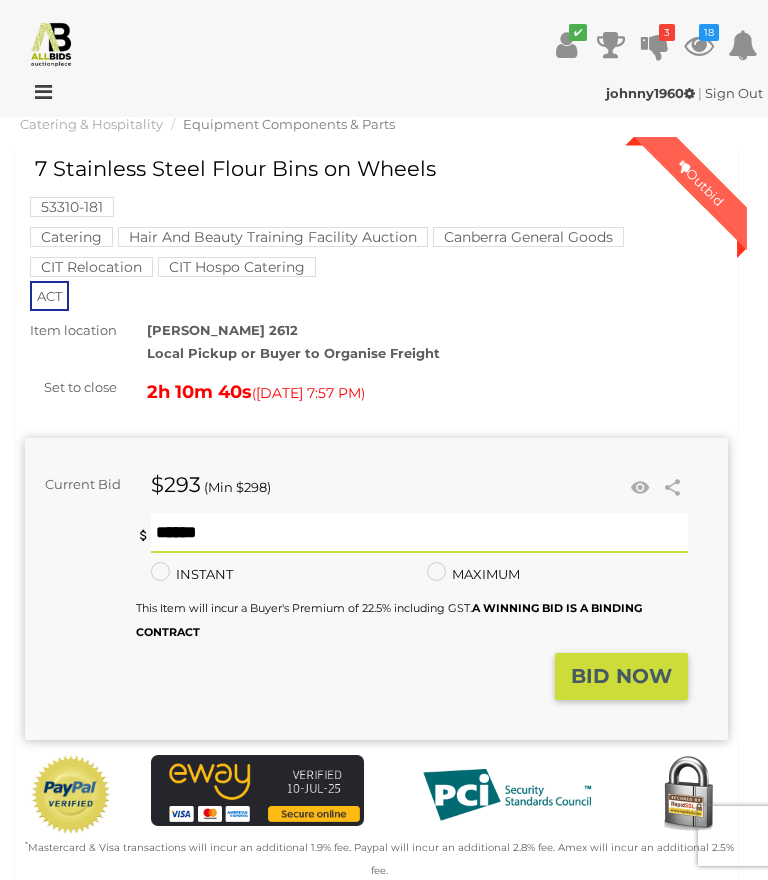 type on "***" 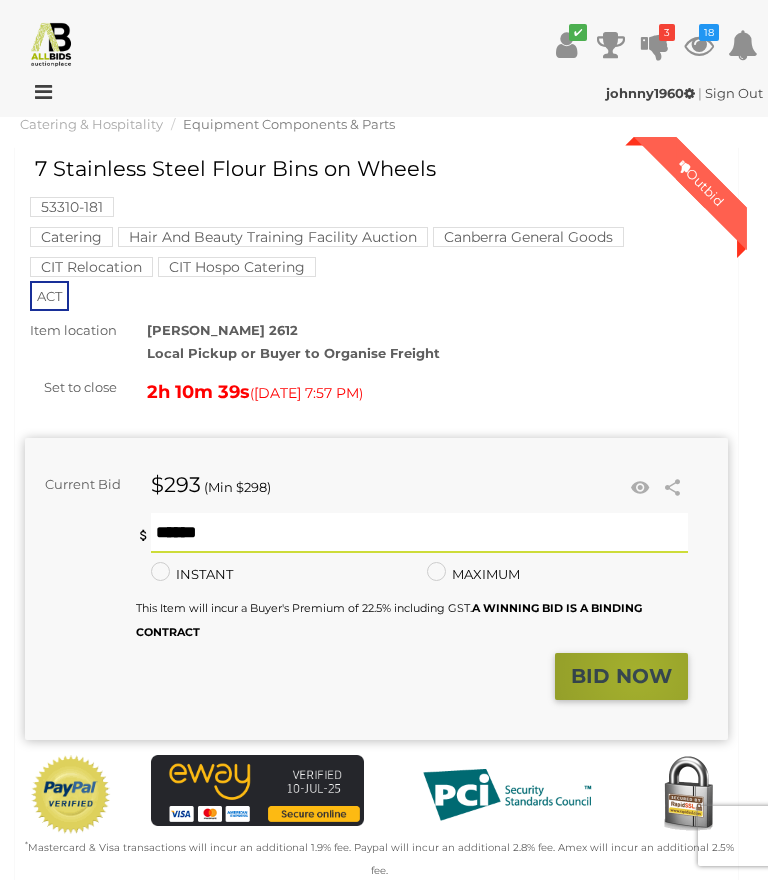 click on "BID NOW" at bounding box center [621, 676] 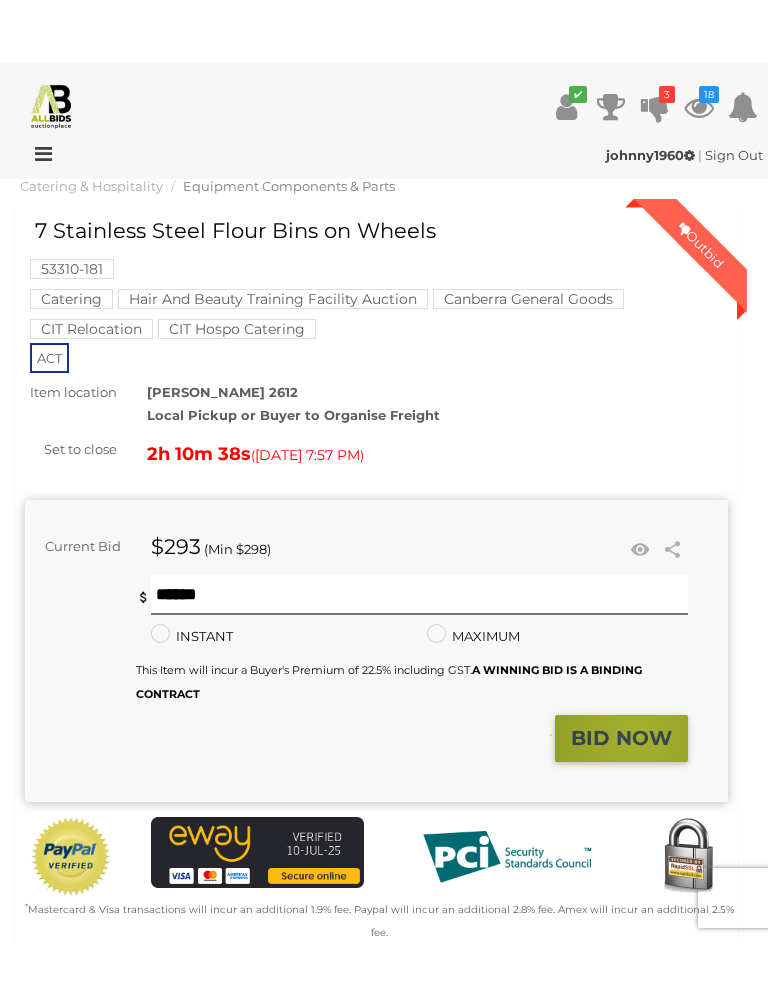 scroll, scrollTop: 151, scrollLeft: 0, axis: vertical 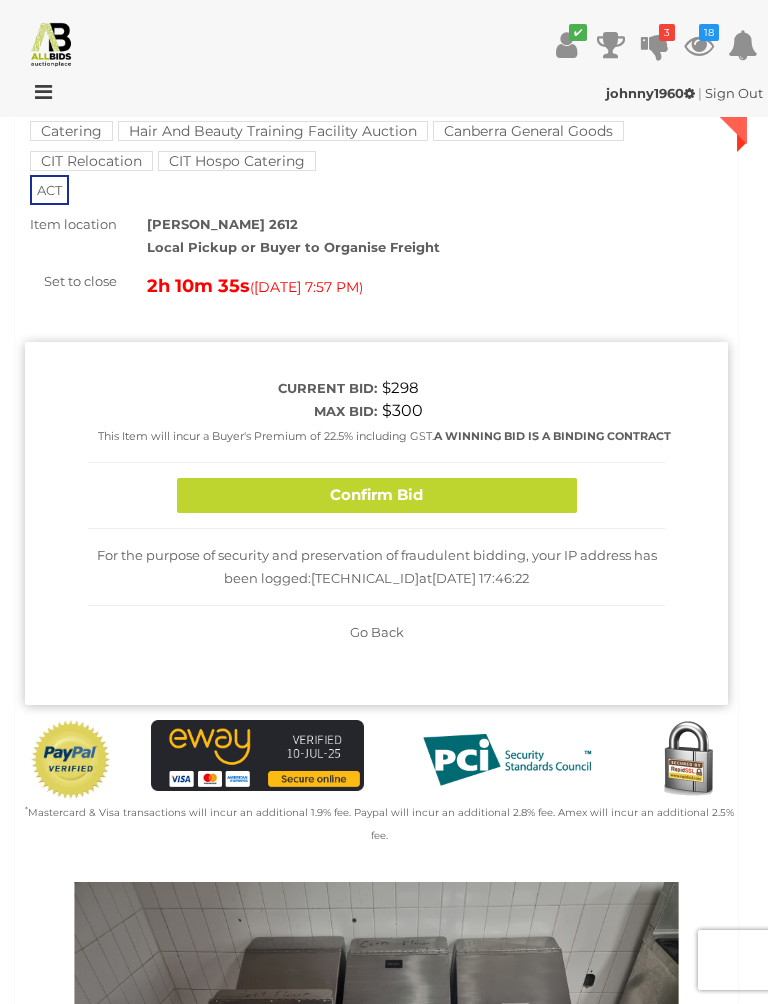 click on "Confirm Bid" at bounding box center [377, 495] 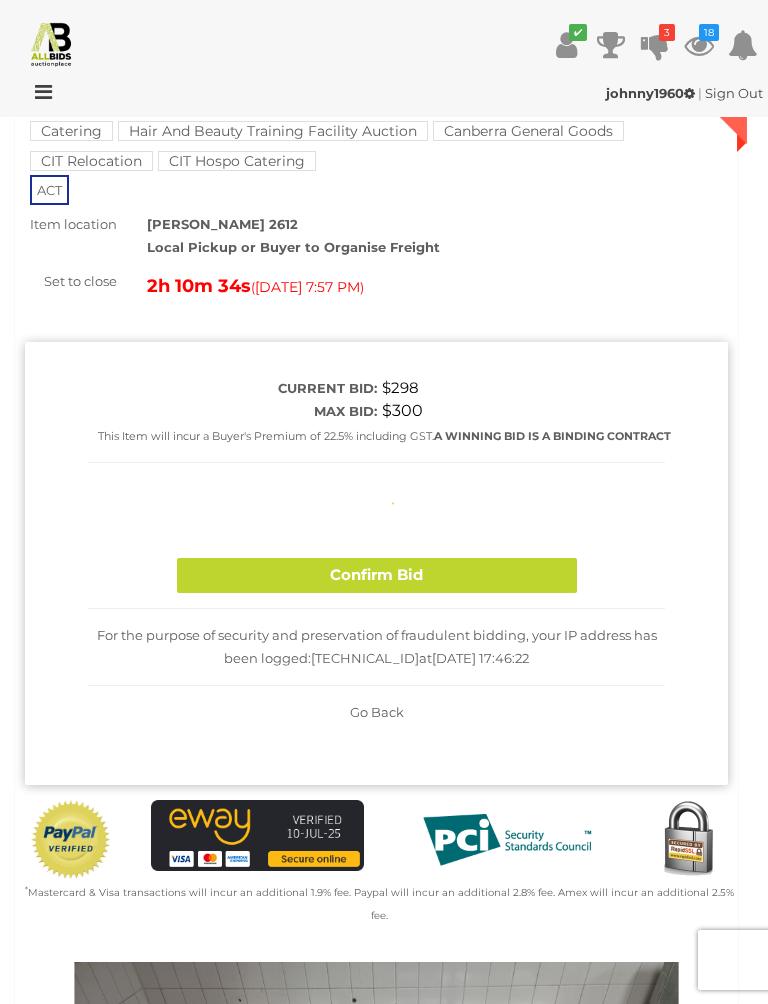 type 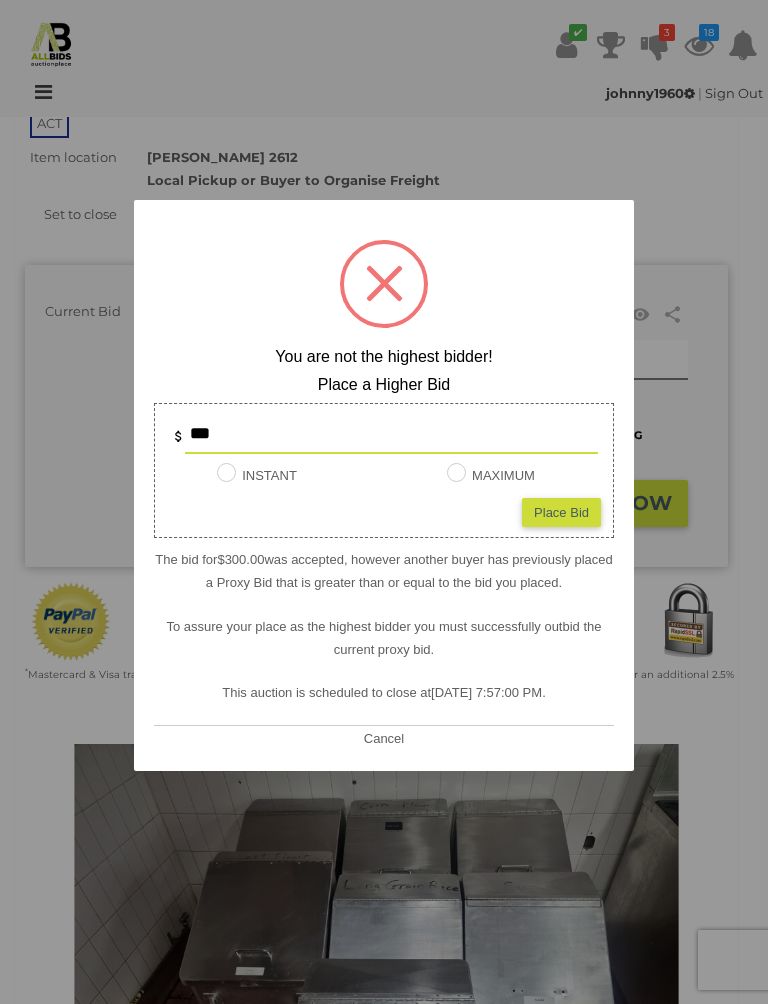 scroll, scrollTop: 159, scrollLeft: 0, axis: vertical 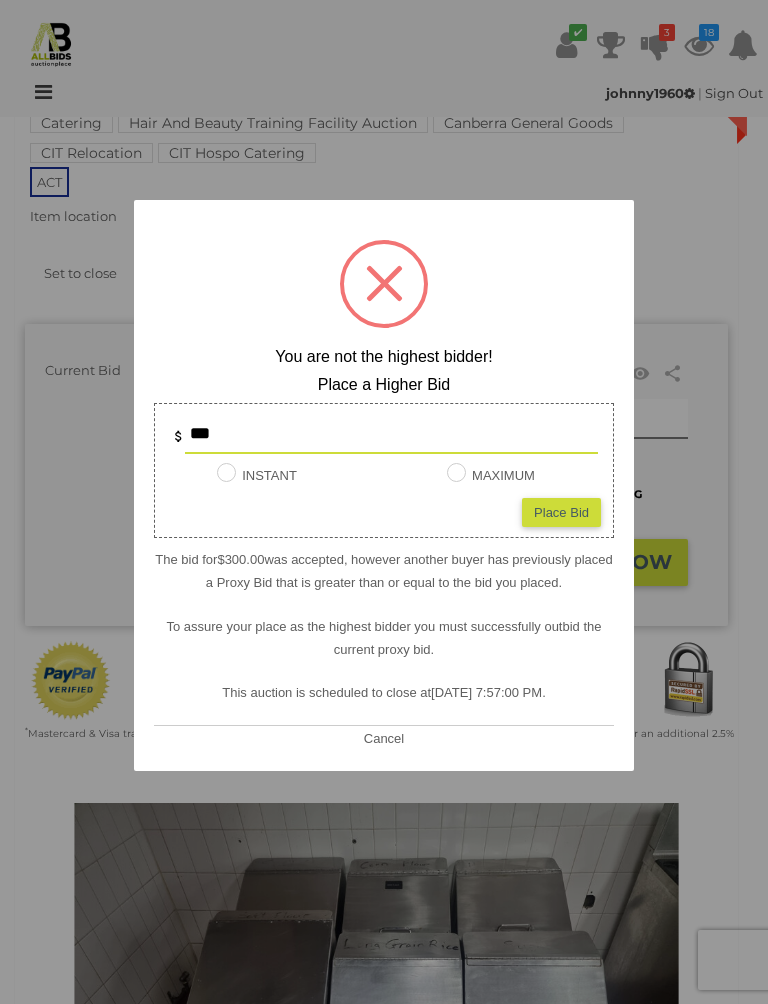 click on "***" at bounding box center [391, 434] 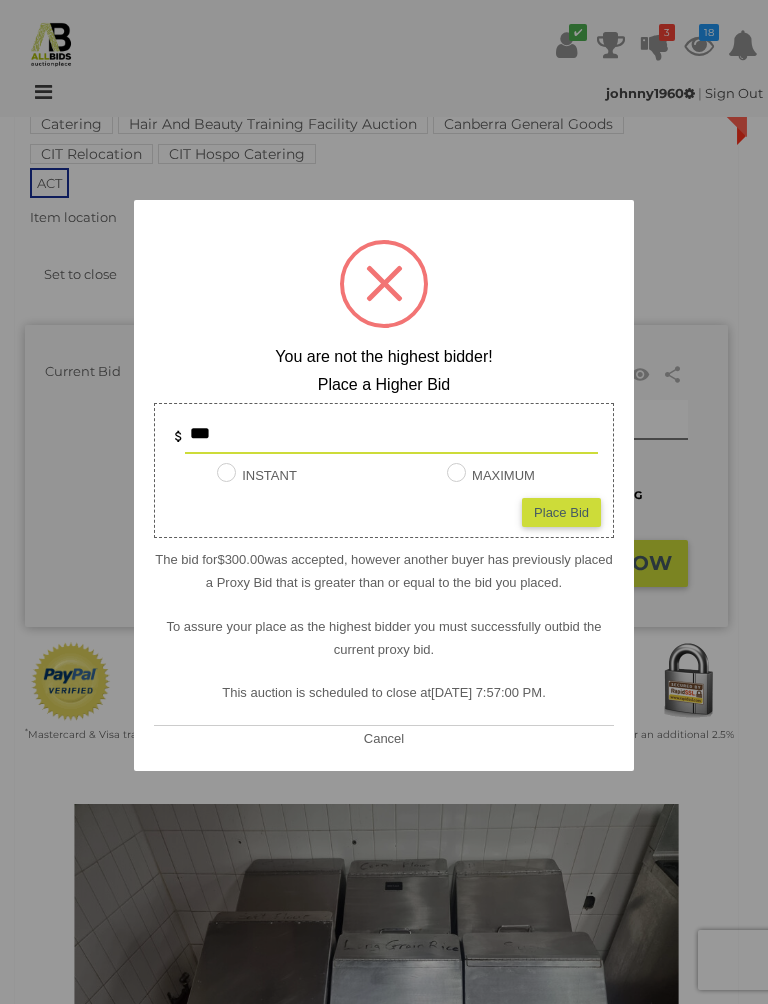 click on "***" at bounding box center [391, 434] 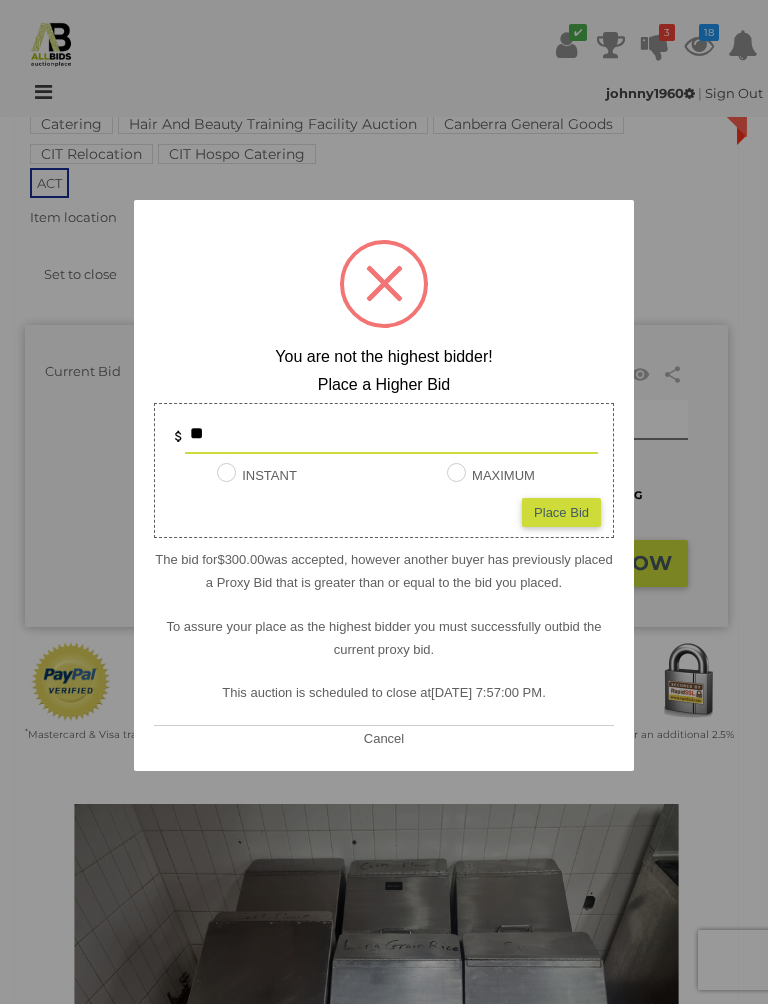 type on "***" 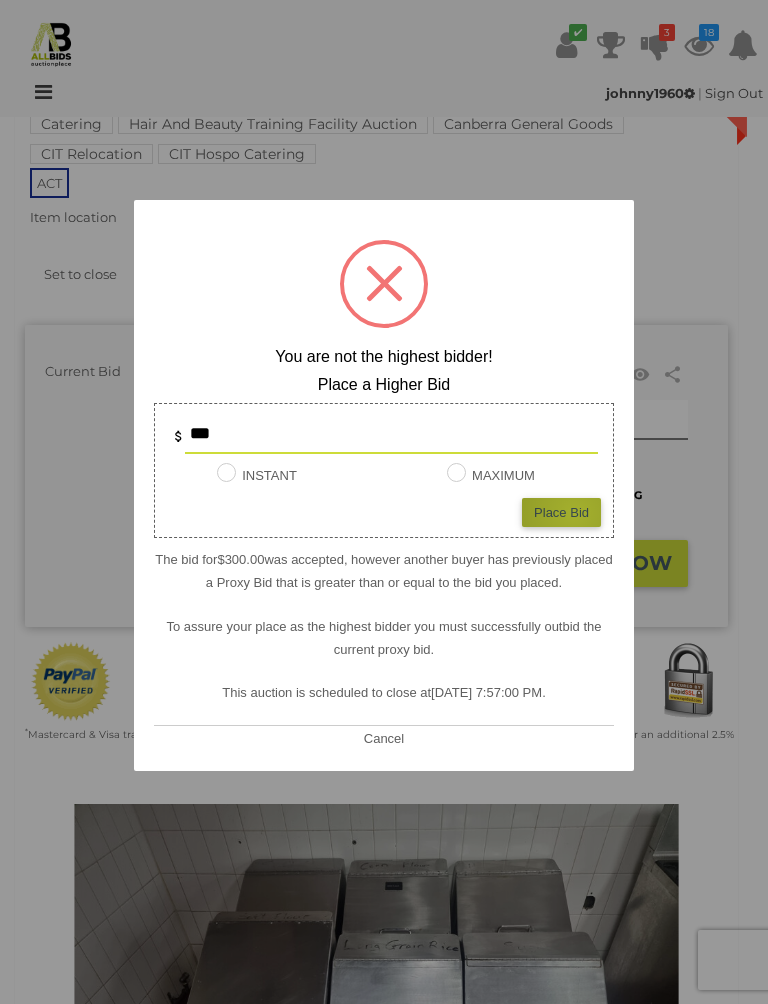 click on "Place Bid" at bounding box center (561, 512) 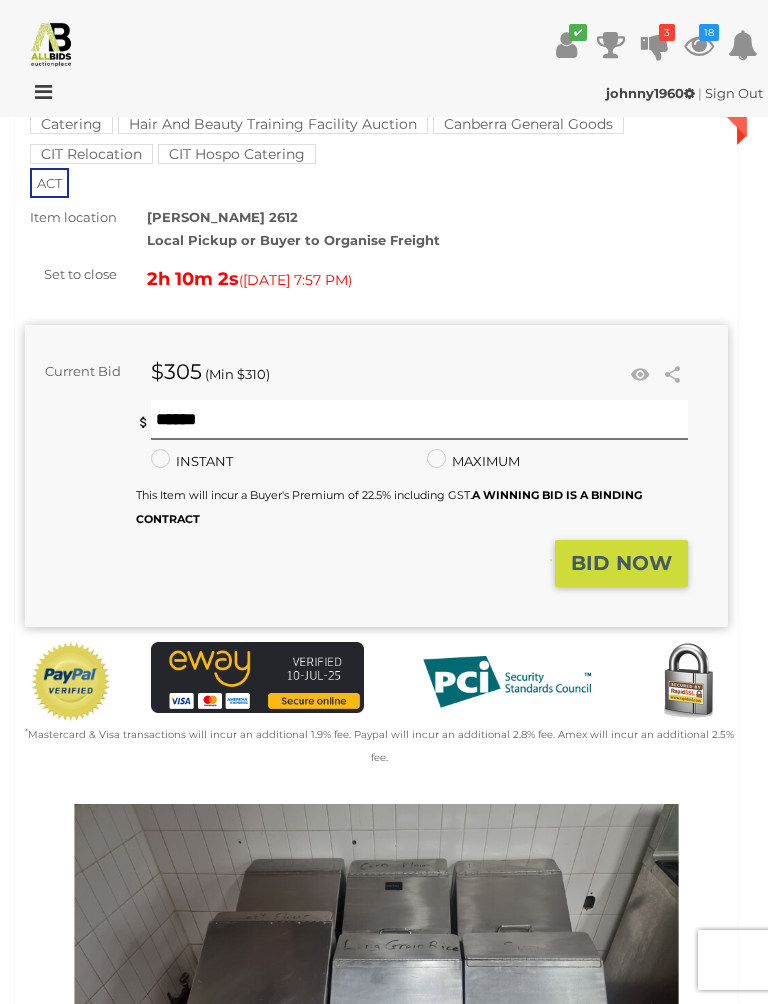 scroll, scrollTop: 159, scrollLeft: 0, axis: vertical 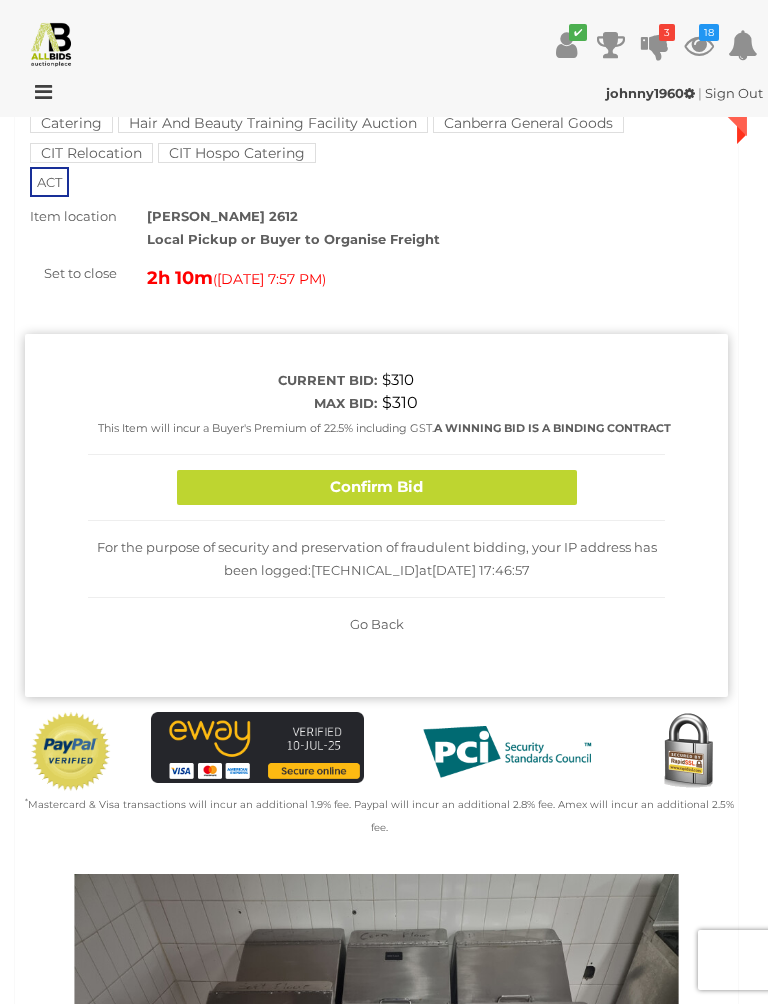 click on "Confirm Bid" at bounding box center [377, 487] 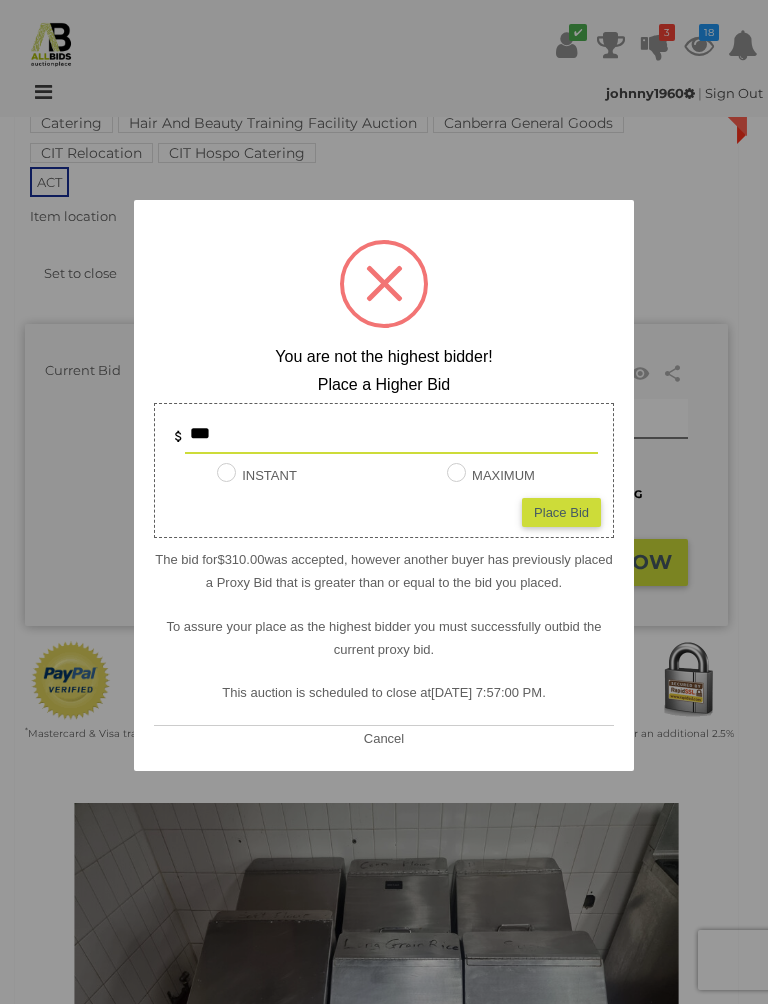 click at bounding box center (384, 502) 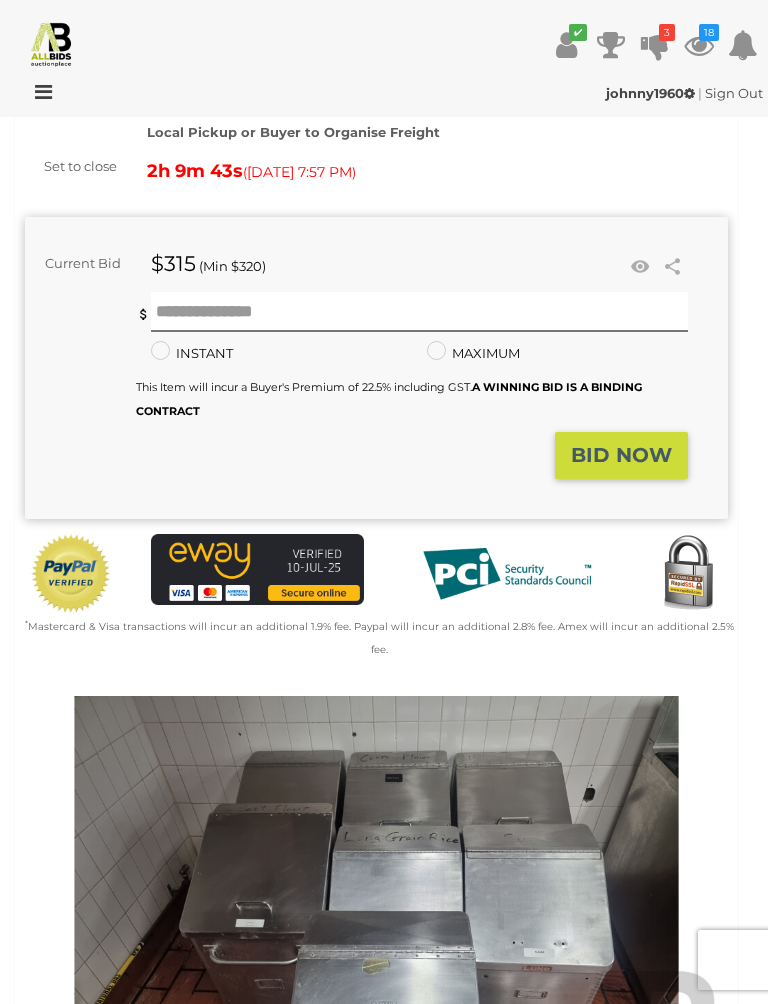 scroll, scrollTop: 258, scrollLeft: 0, axis: vertical 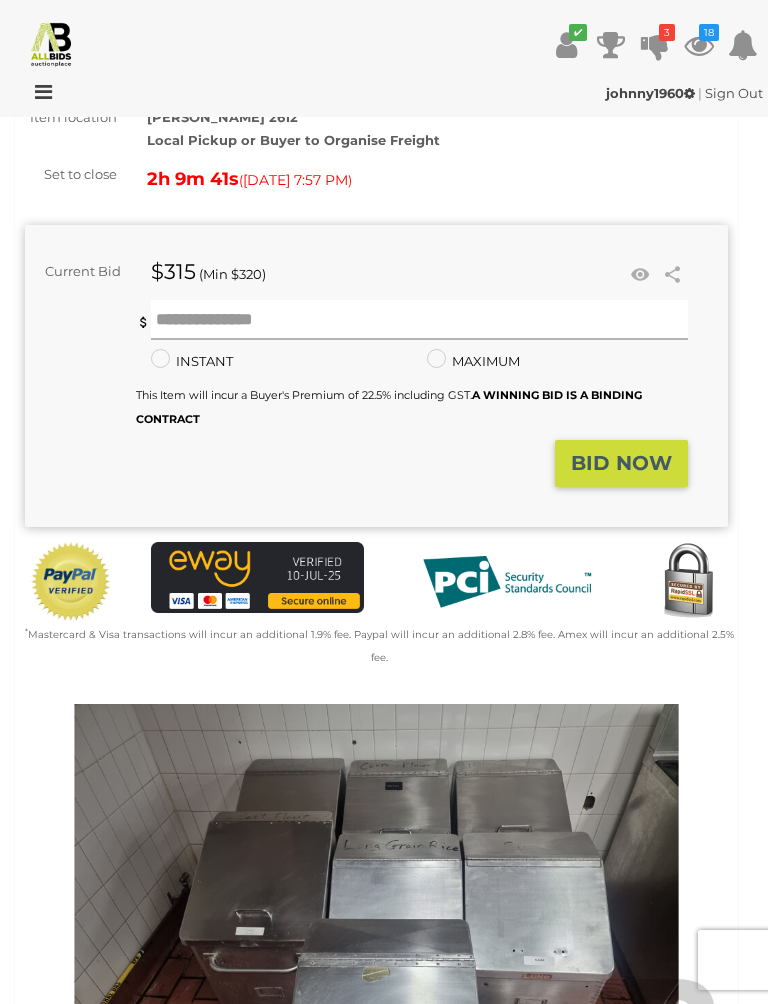 click at bounding box center (420, 320) 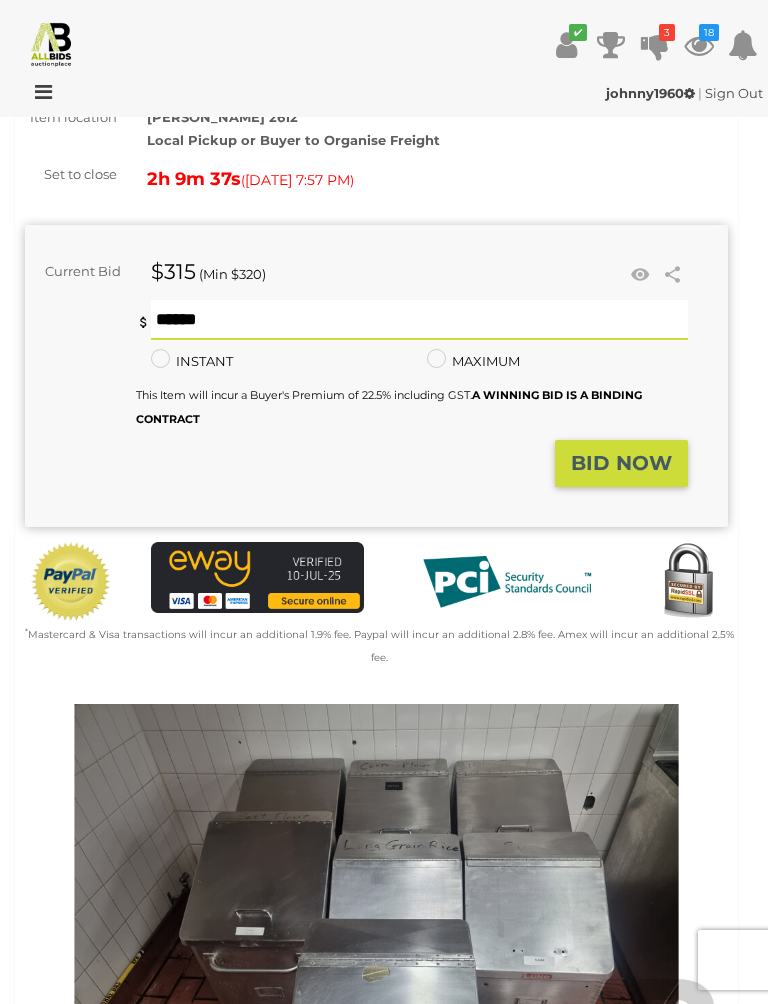 type on "***" 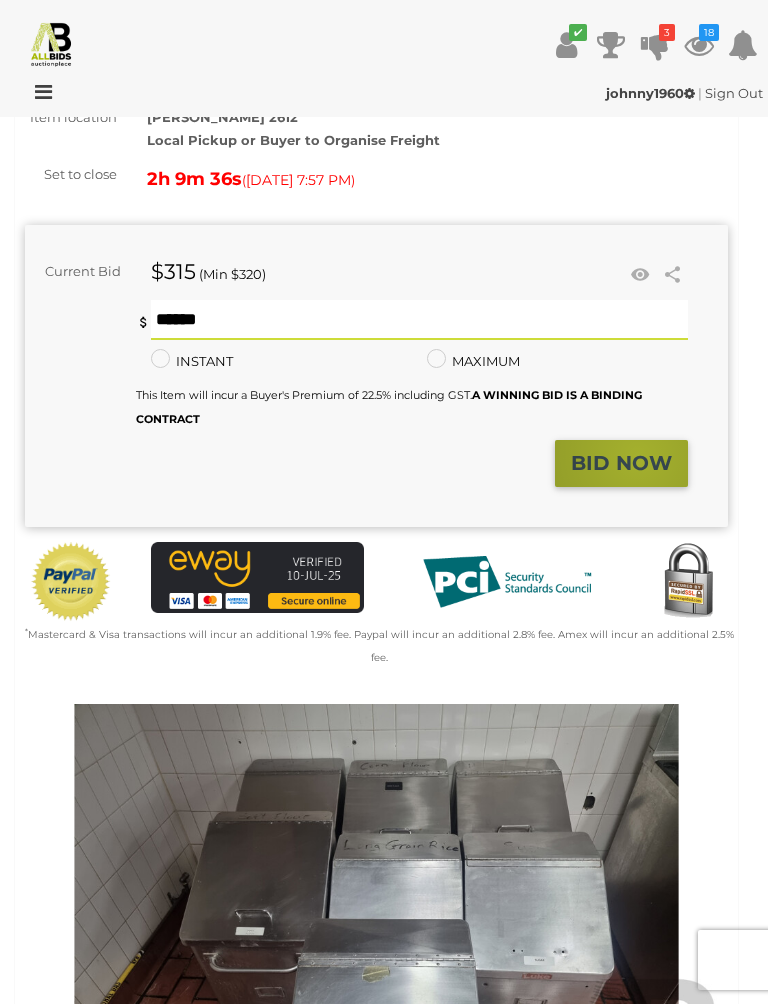 click on "BID NOW" at bounding box center [621, 463] 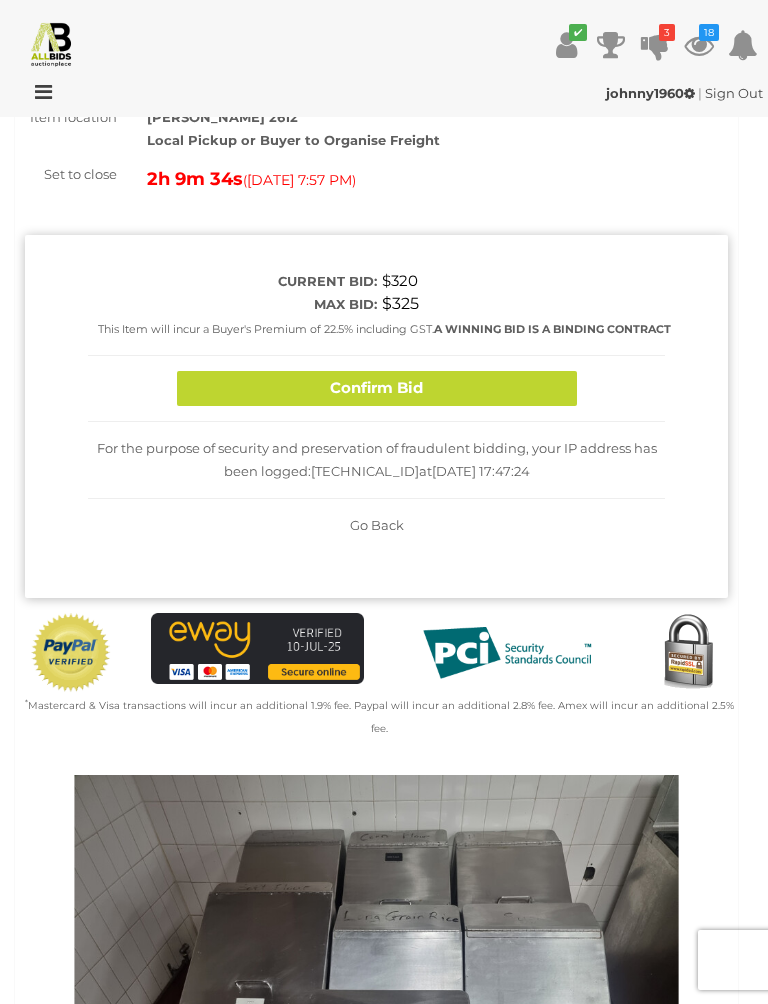 click on "Confirm Bid" at bounding box center [377, 388] 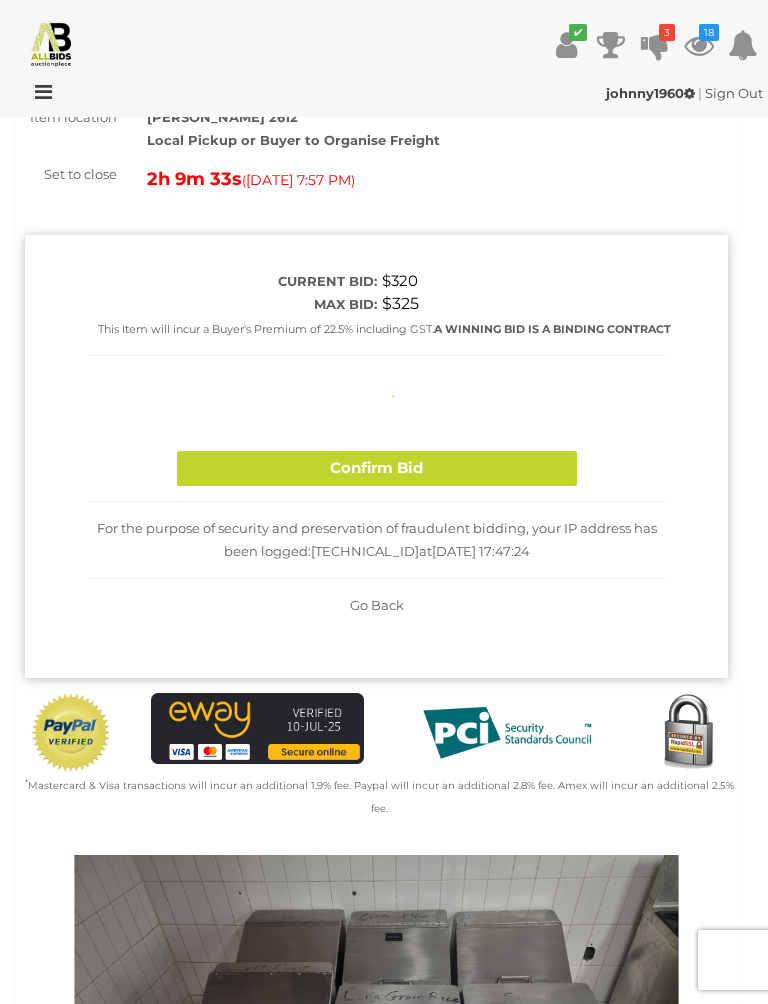 type 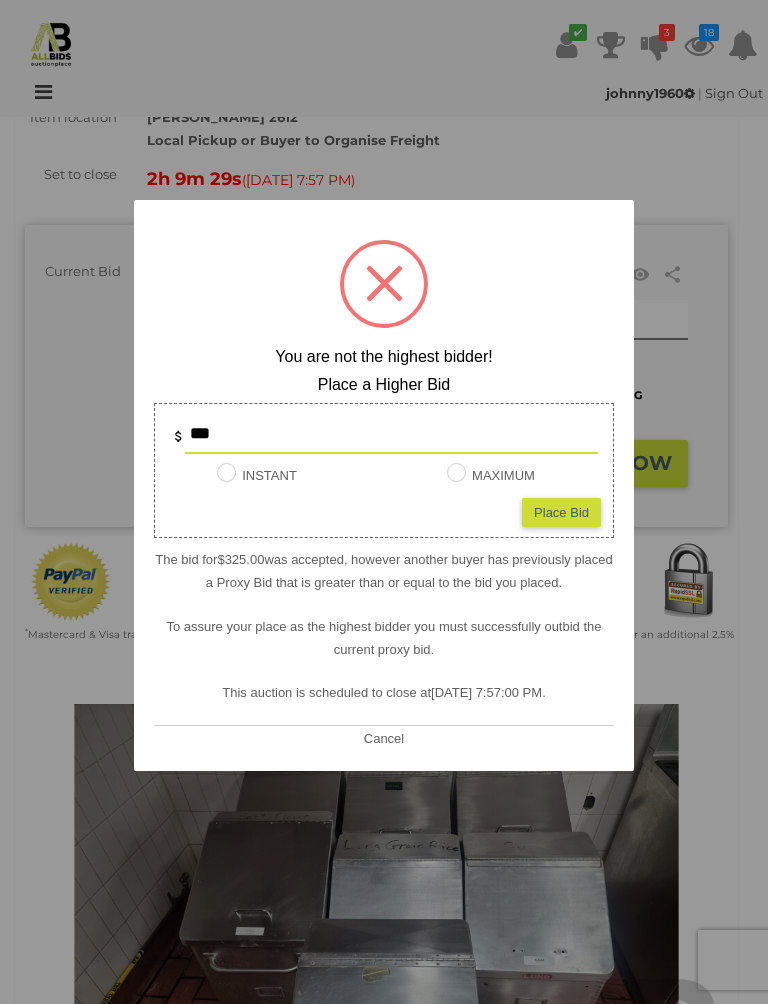click at bounding box center (384, 502) 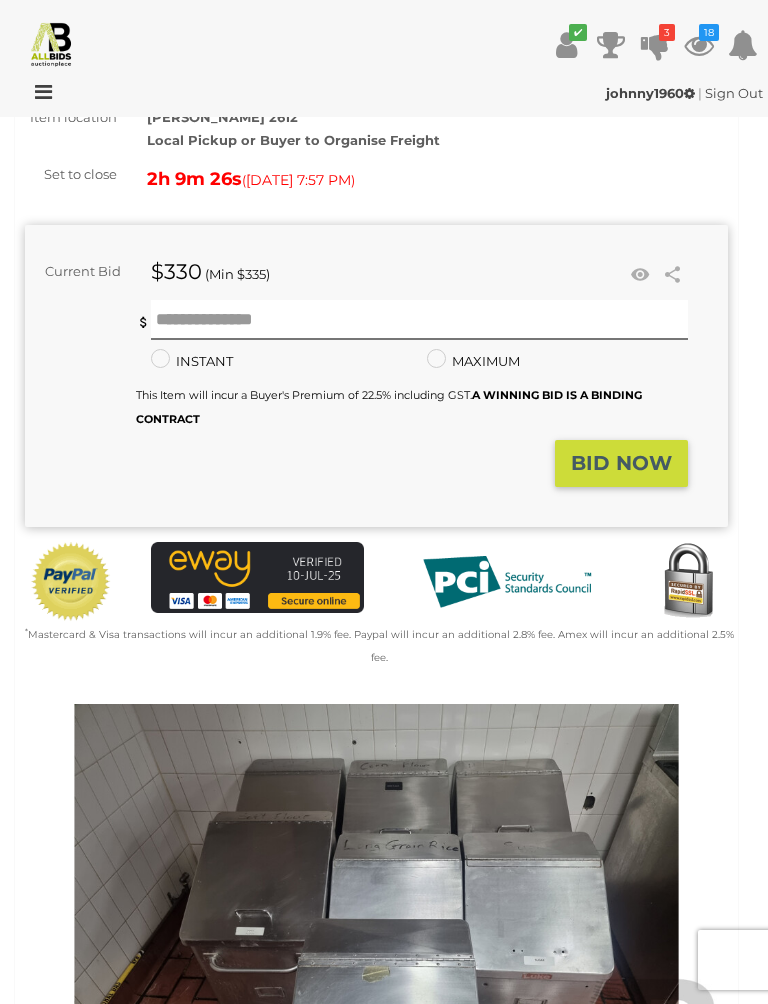 click on "3" at bounding box center (667, 32) 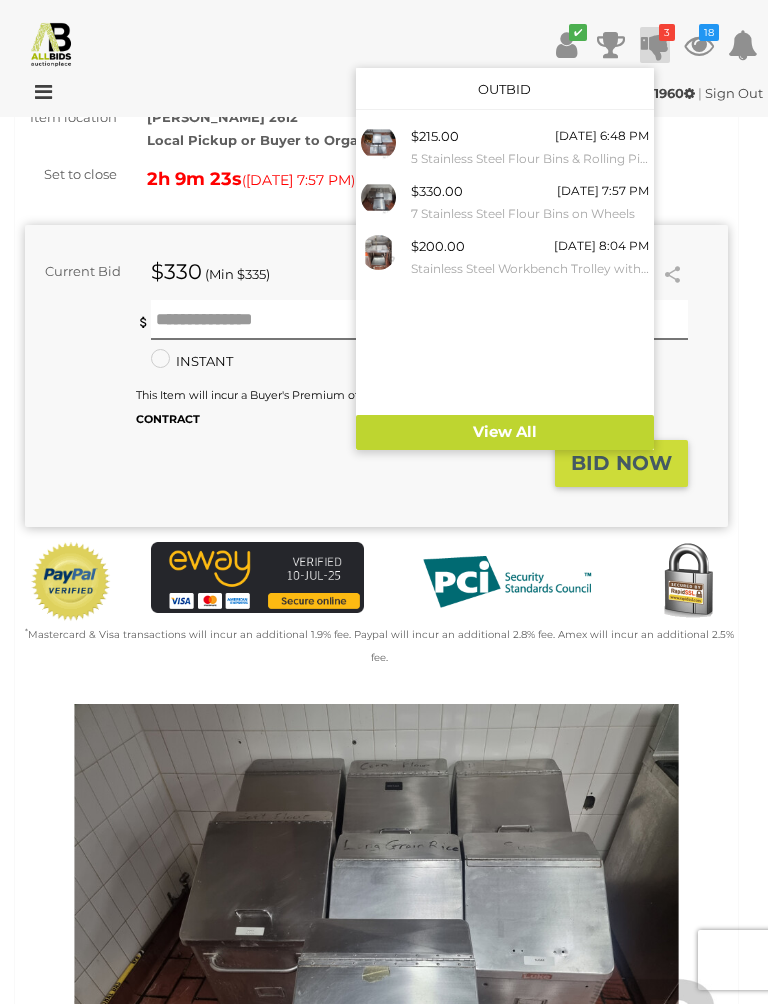 click on "Stainless Steel Workbench Trolley with Under Bench Storage" at bounding box center [530, 269] 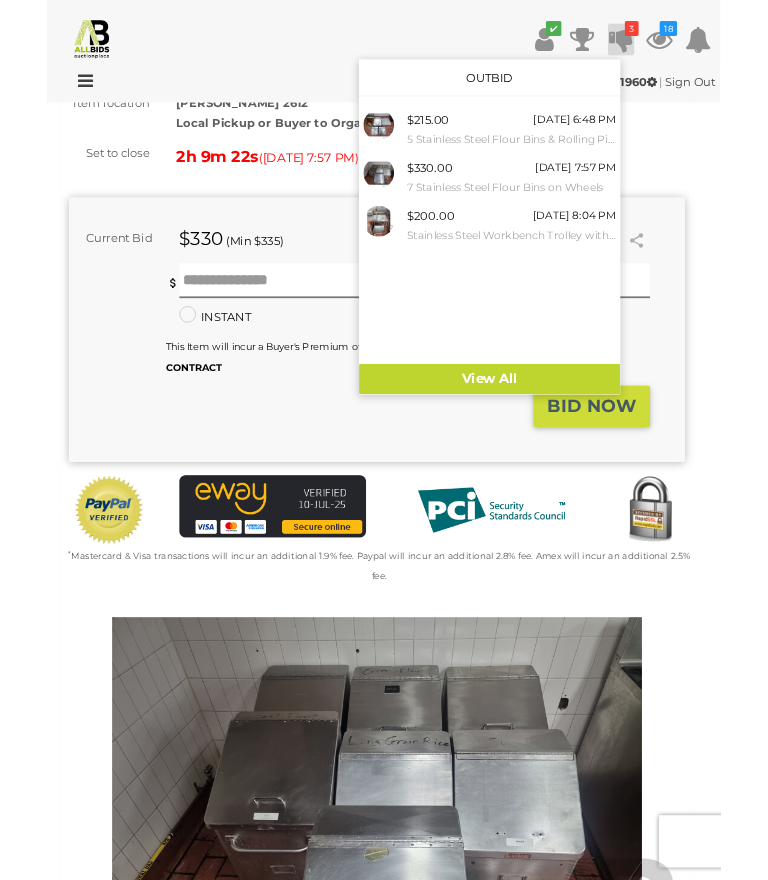 scroll, scrollTop: 326, scrollLeft: 0, axis: vertical 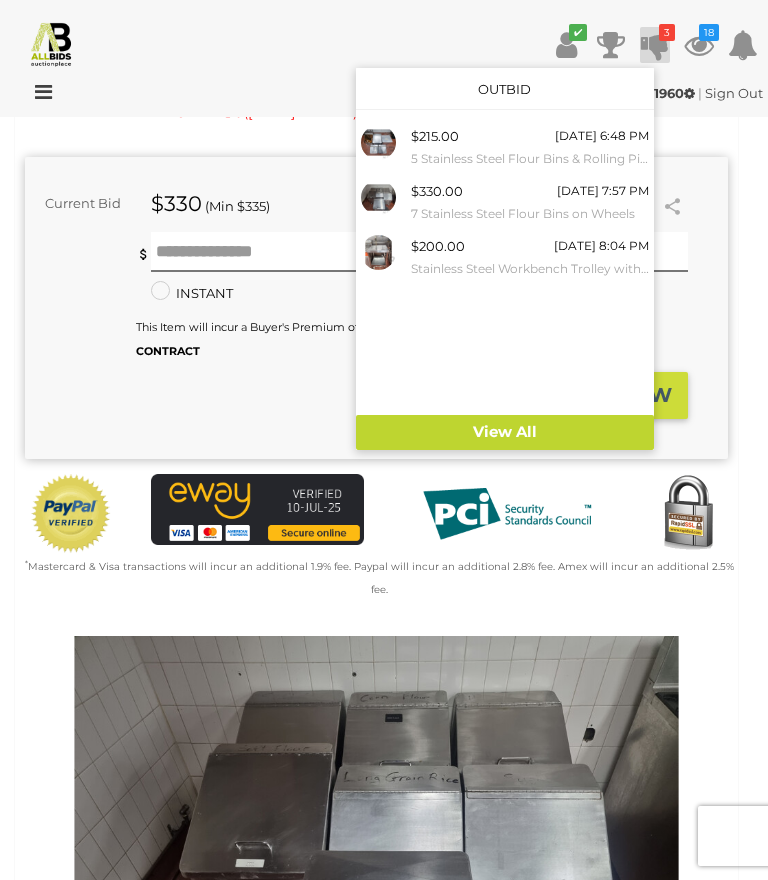 click on "✔ 3 18" at bounding box center [384, 46] 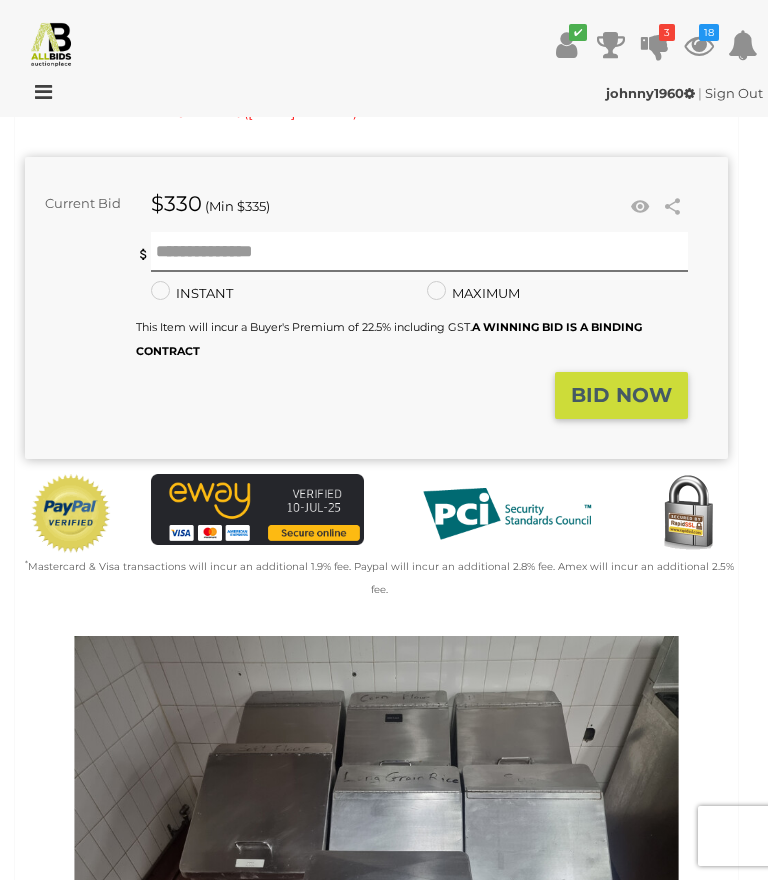 click on "Sign Out" at bounding box center (734, 93) 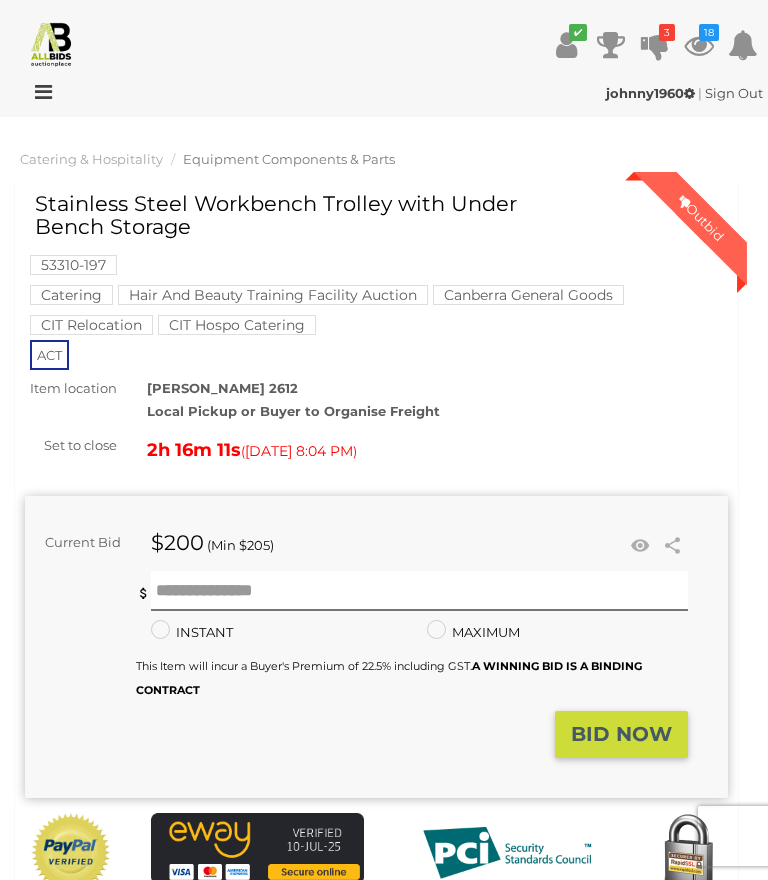 scroll, scrollTop: 0, scrollLeft: 0, axis: both 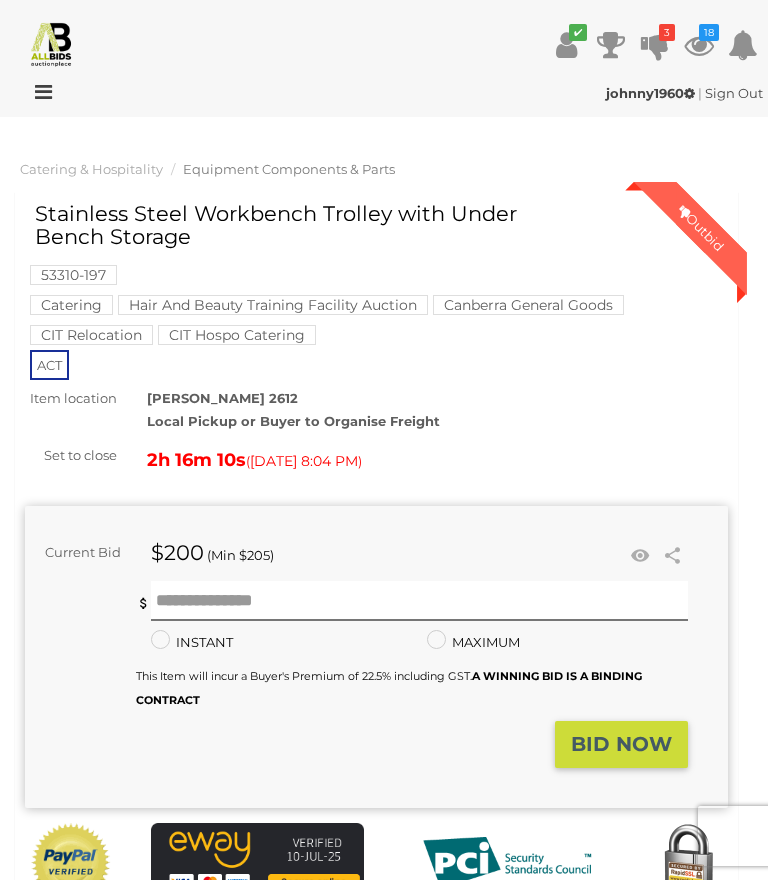 click on "3" at bounding box center [667, 32] 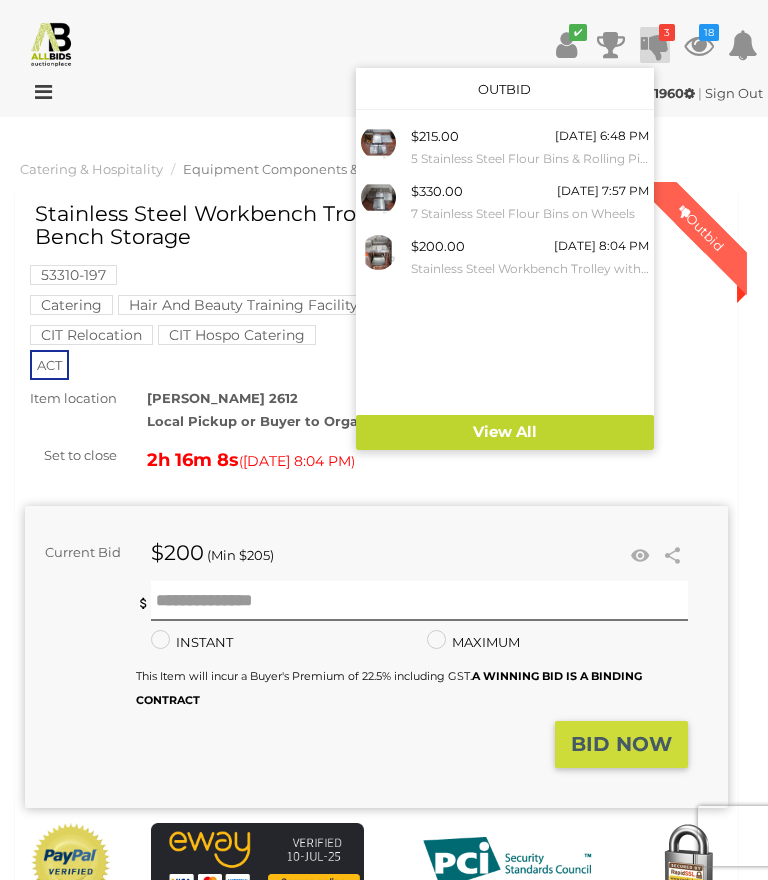 click on "18" at bounding box center [709, 32] 